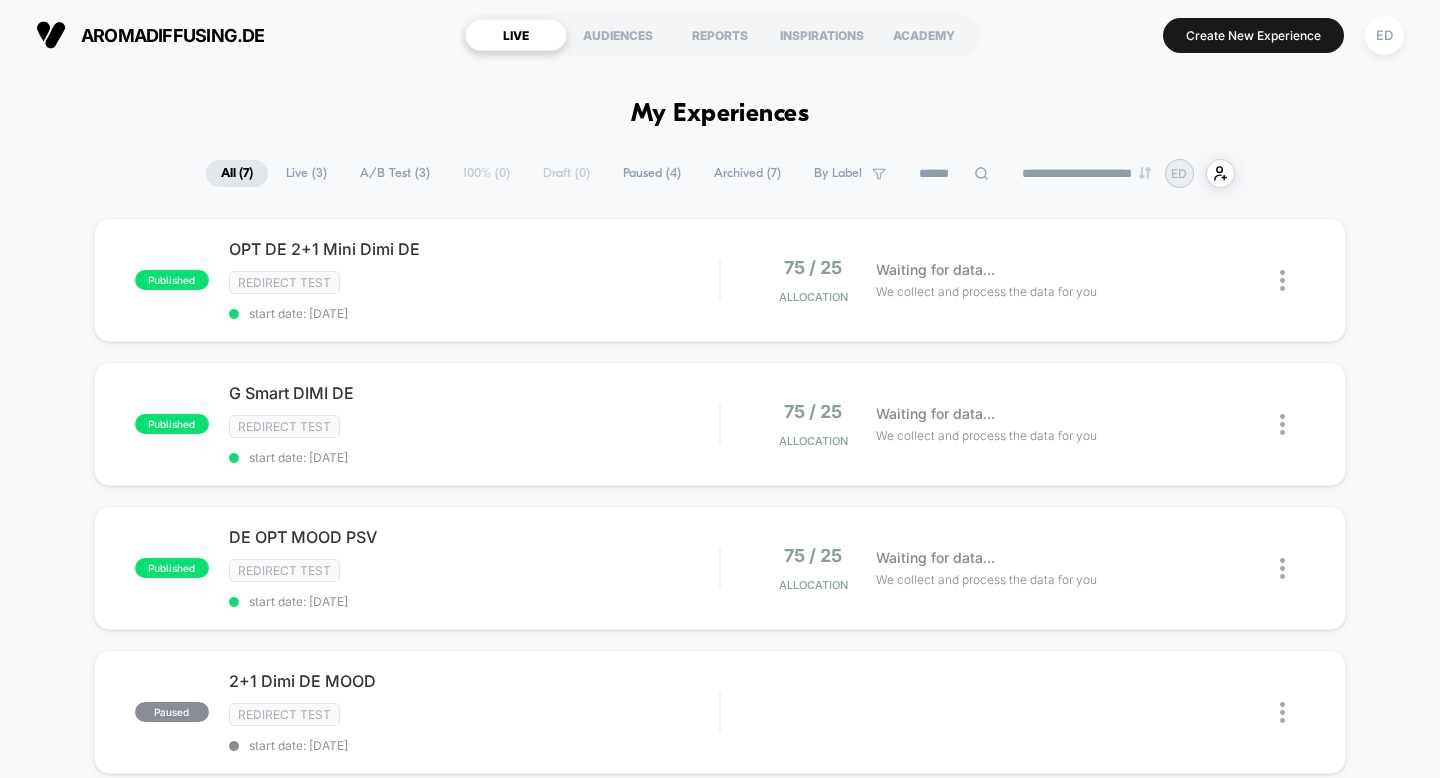 scroll, scrollTop: 0, scrollLeft: 0, axis: both 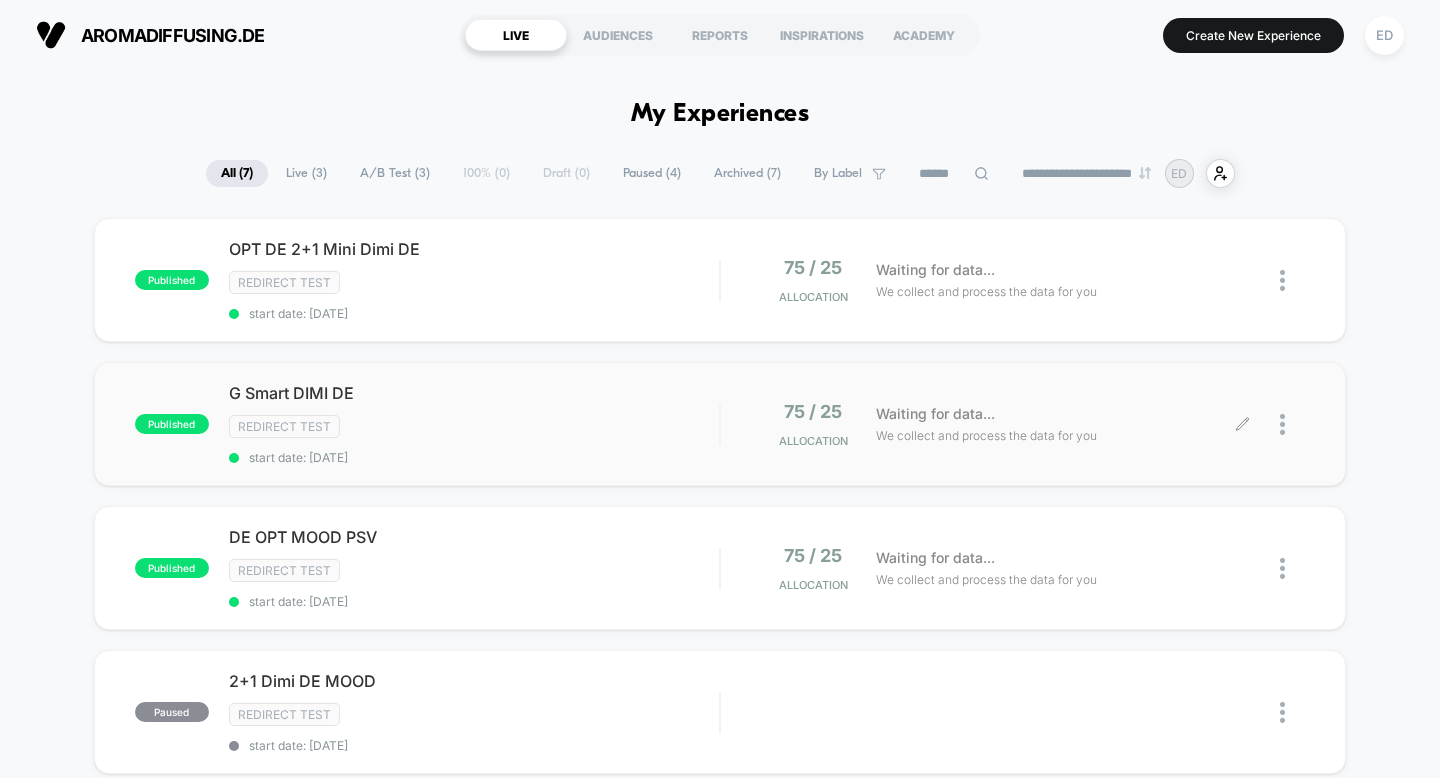 click on "We collect and process the data for you" at bounding box center (986, 291) 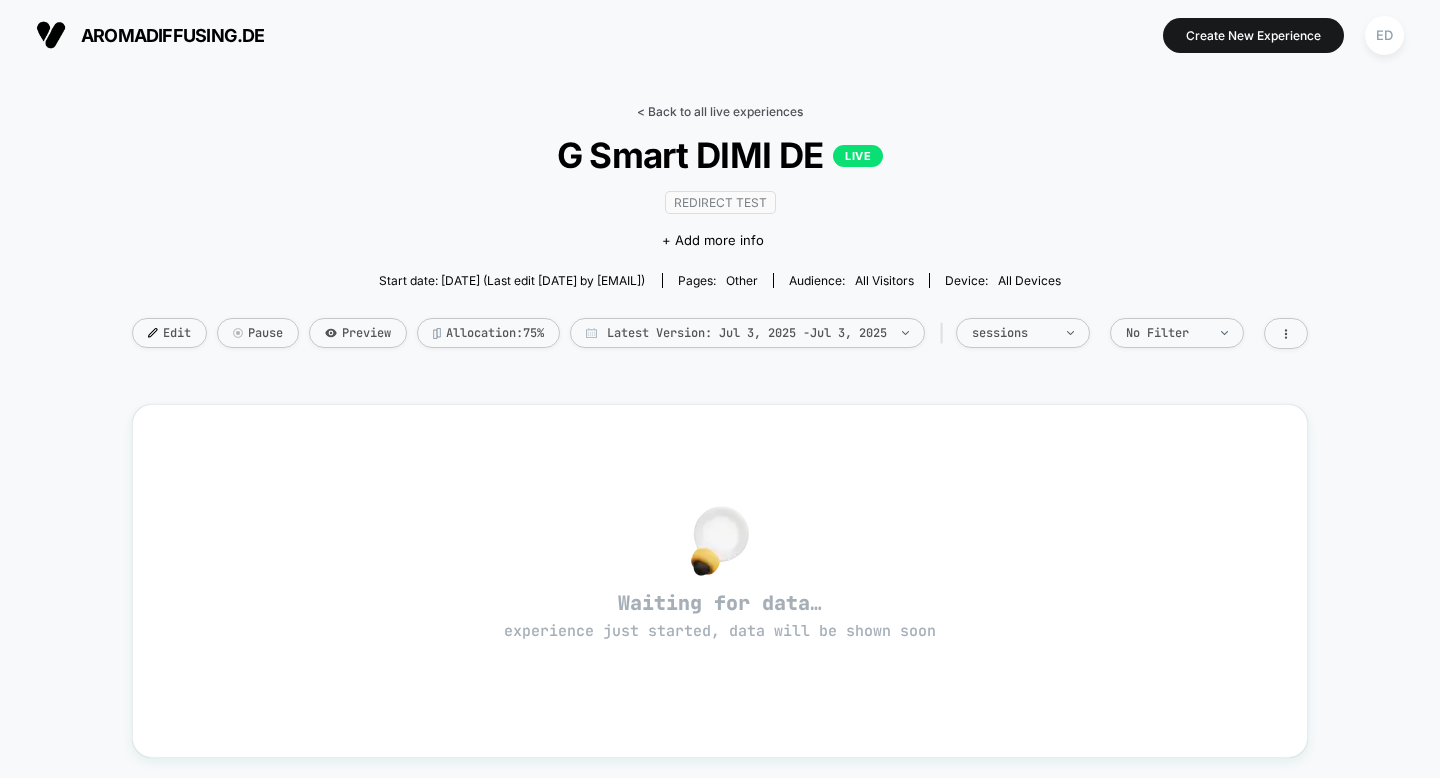 click on "< Back to all live experiences" at bounding box center [720, 111] 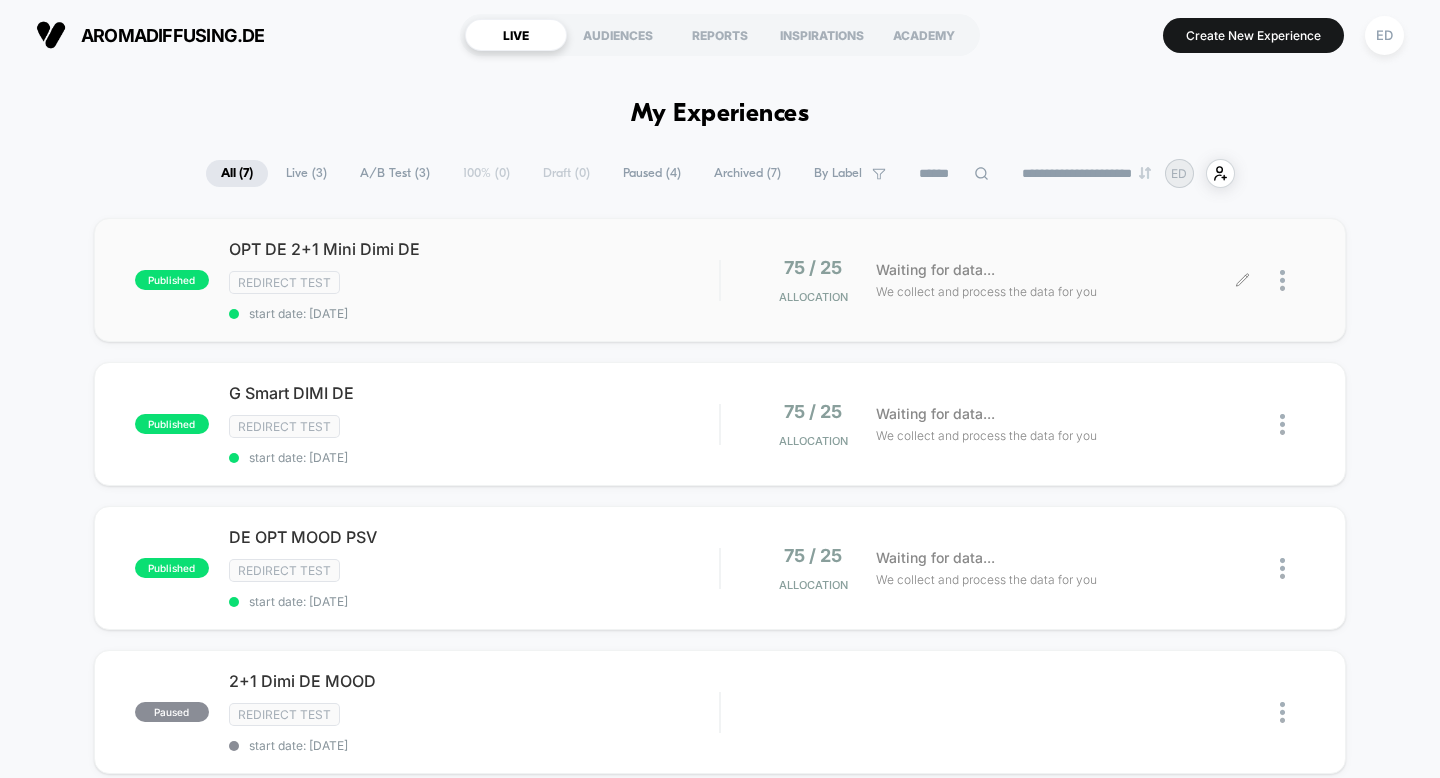 click on "Waiting for data..." at bounding box center (935, 270) 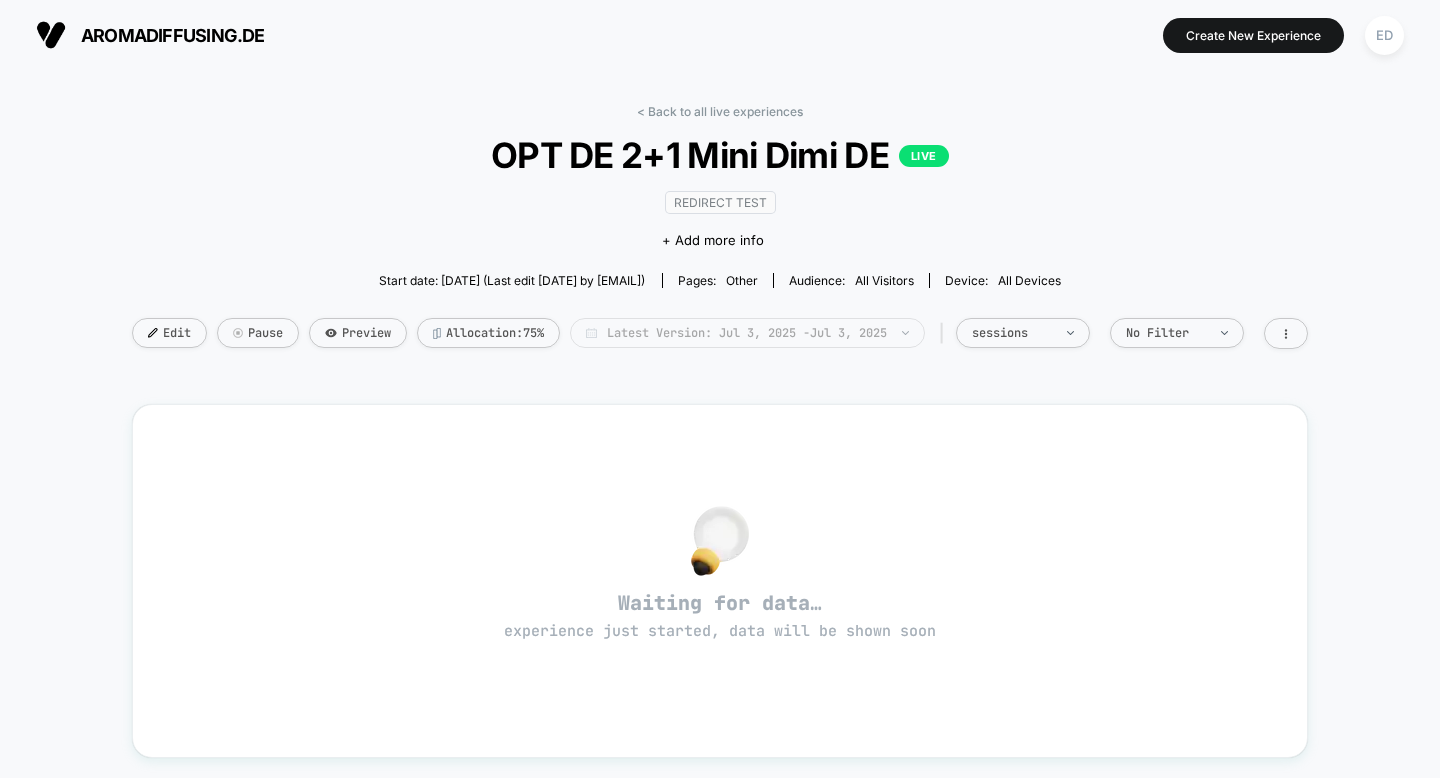 click on "Latest Version:     Jul 3, 2025    -    Jul 3, 2025" at bounding box center [747, 333] 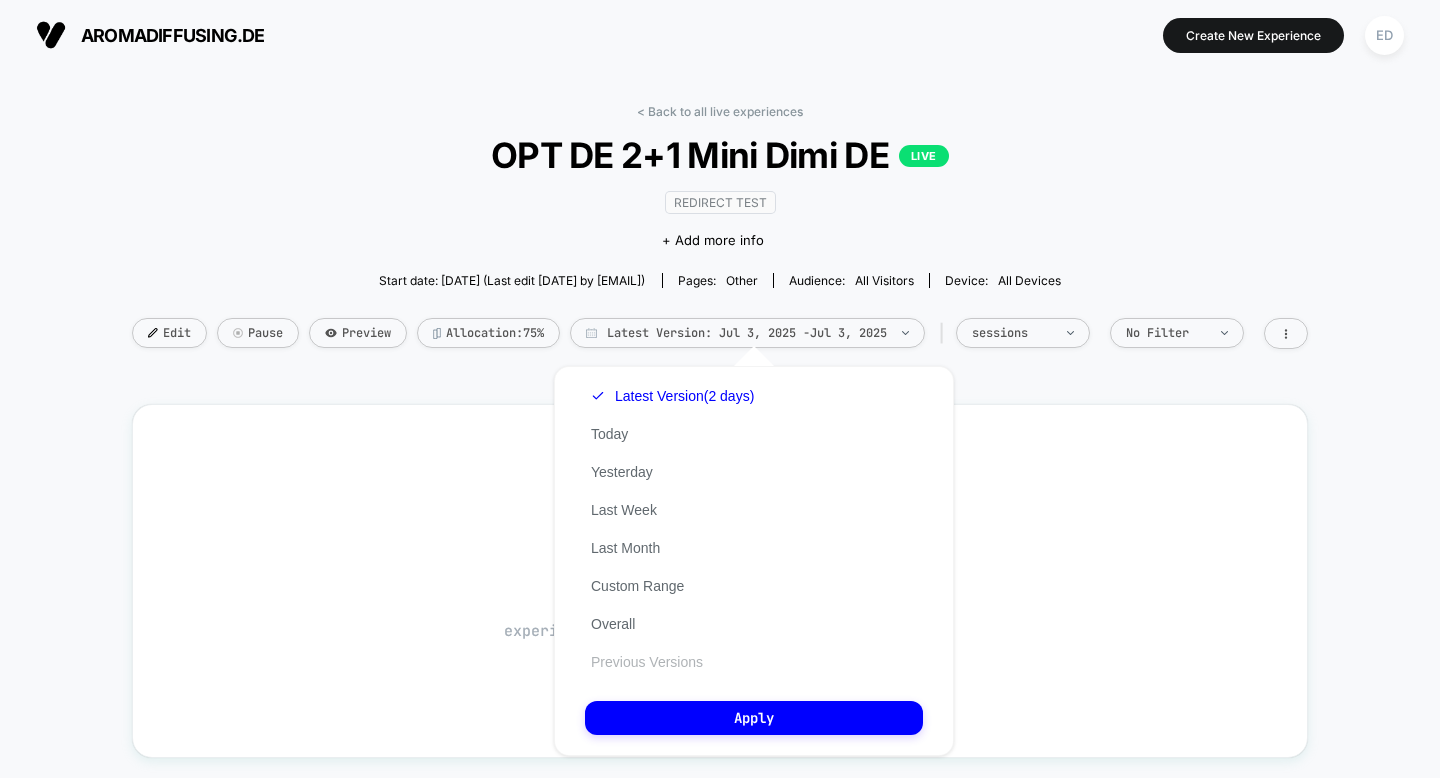 click on "Previous Versions" at bounding box center [647, 662] 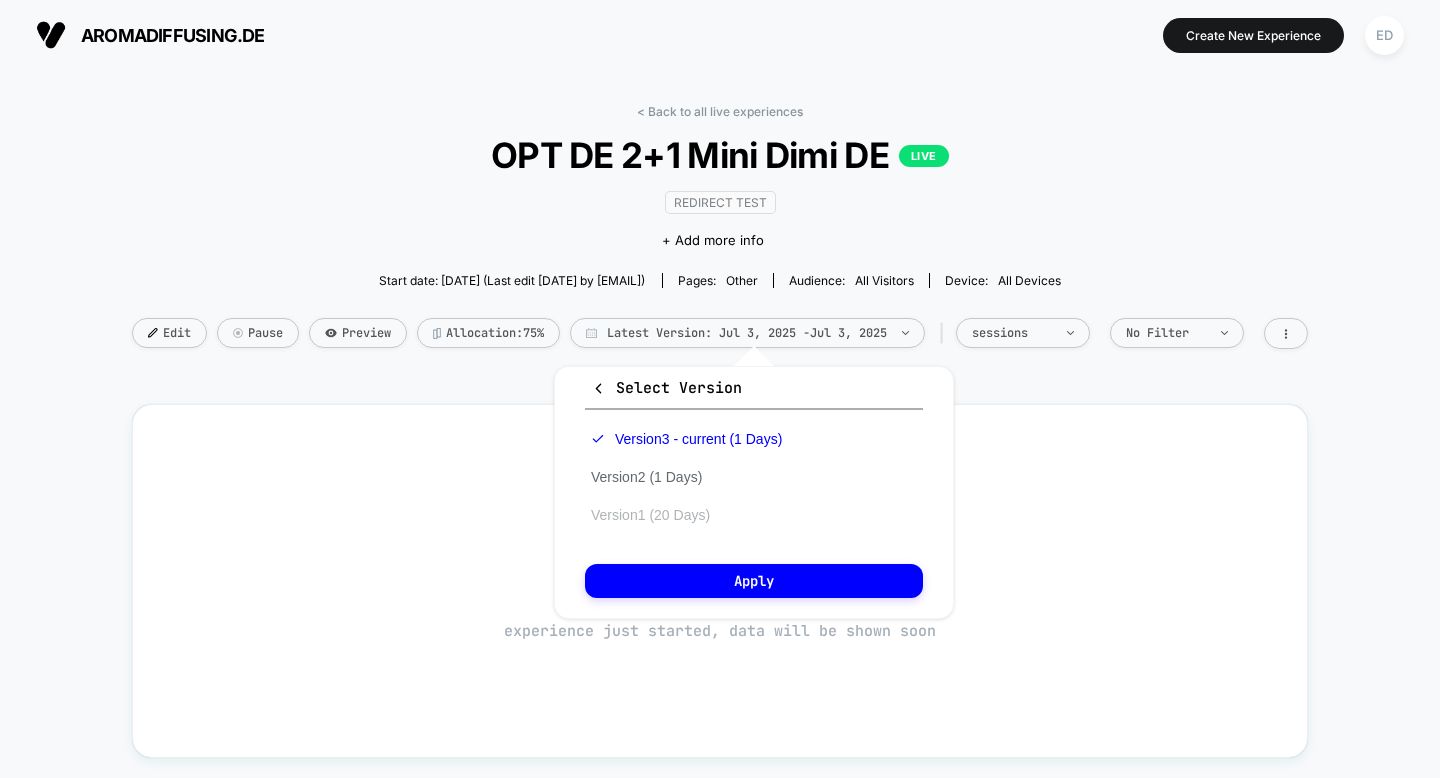 click on "Version  1   (20 Days)" at bounding box center (0, 0) 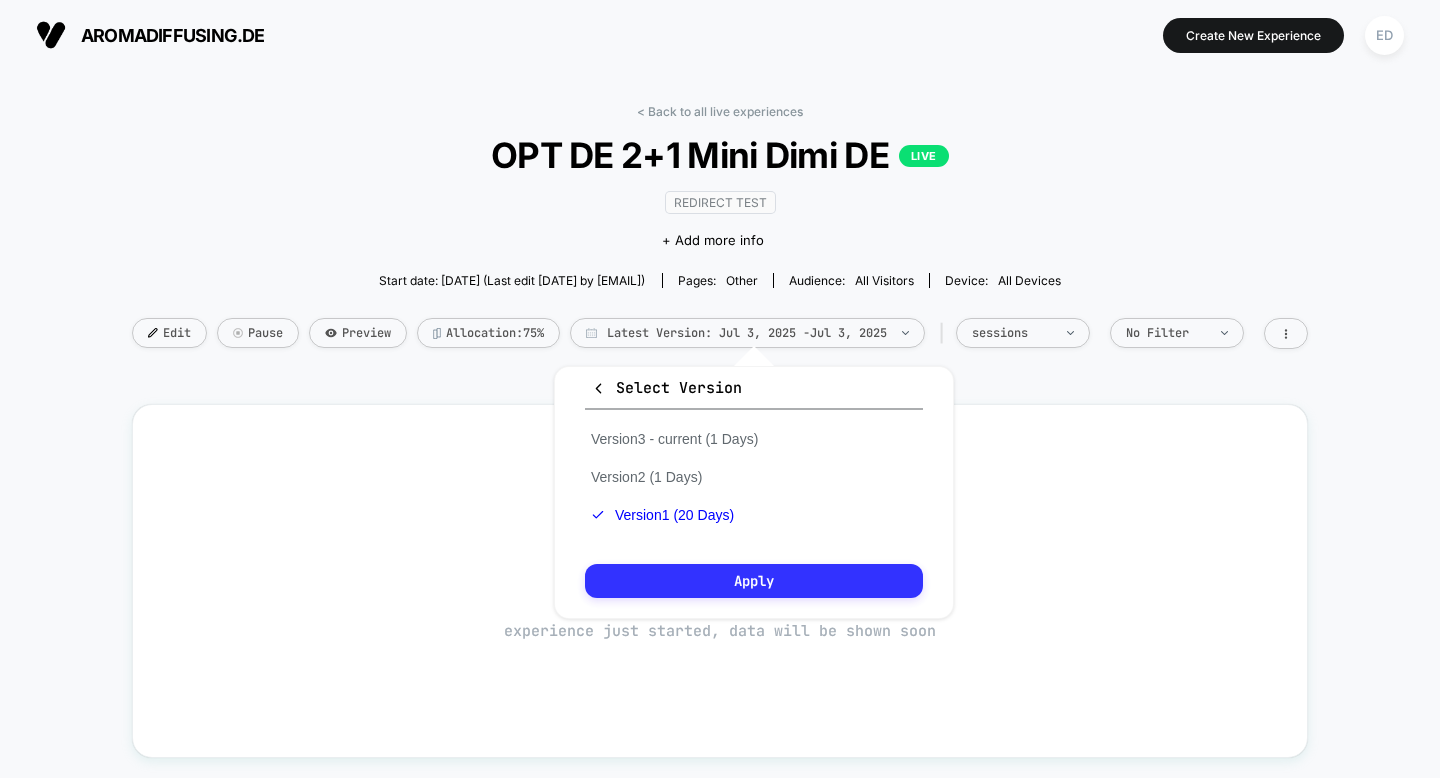 click on "Apply" at bounding box center [754, 581] 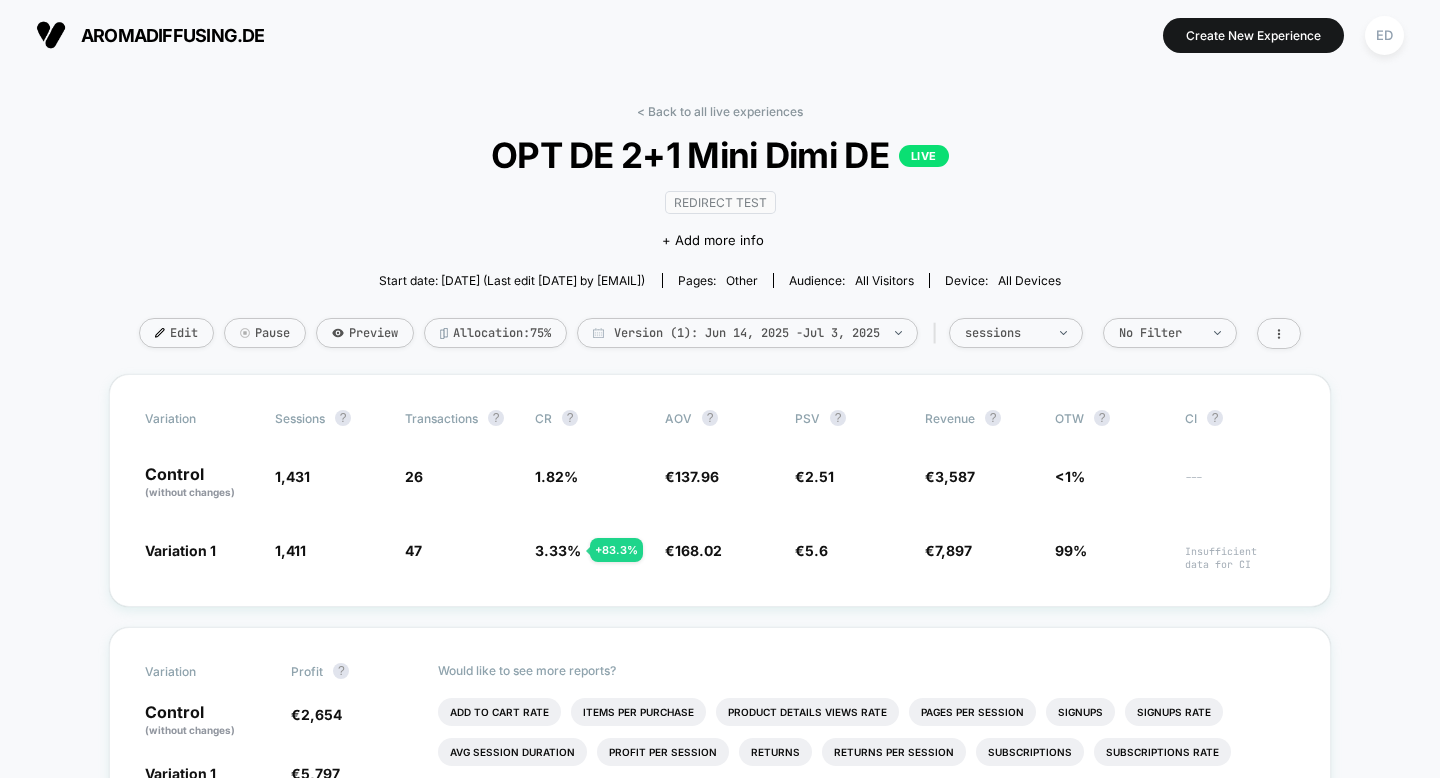 scroll, scrollTop: 27, scrollLeft: 0, axis: vertical 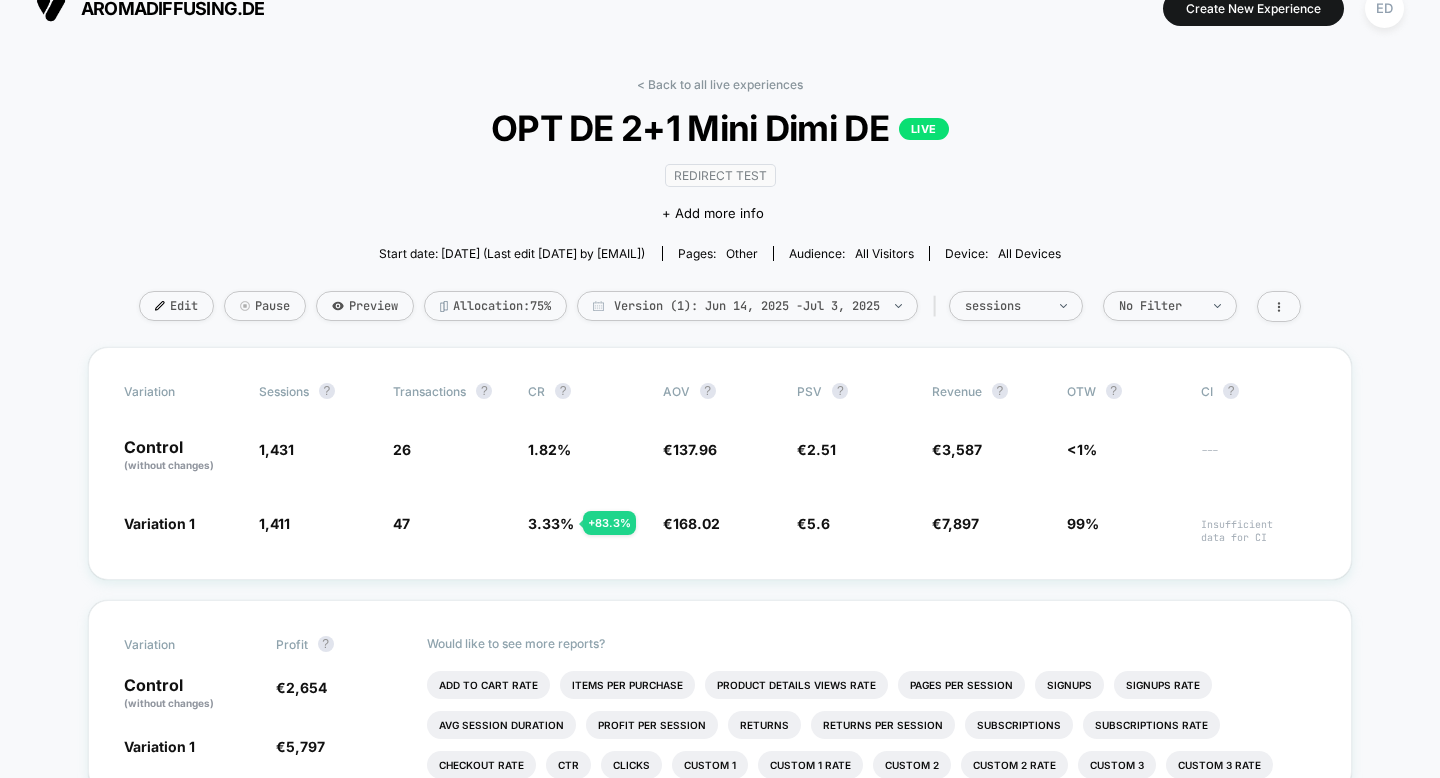 click on "Start date: [DATE] (Last edit [DATE] by [EMAIL]) Pages: other Audience: All Visitors Device: all devices Edit Pause  Preview Allocation:  75% Version (1):     [DATE]    -    [DATE] |   sessions   No Filter" at bounding box center (720, 212) 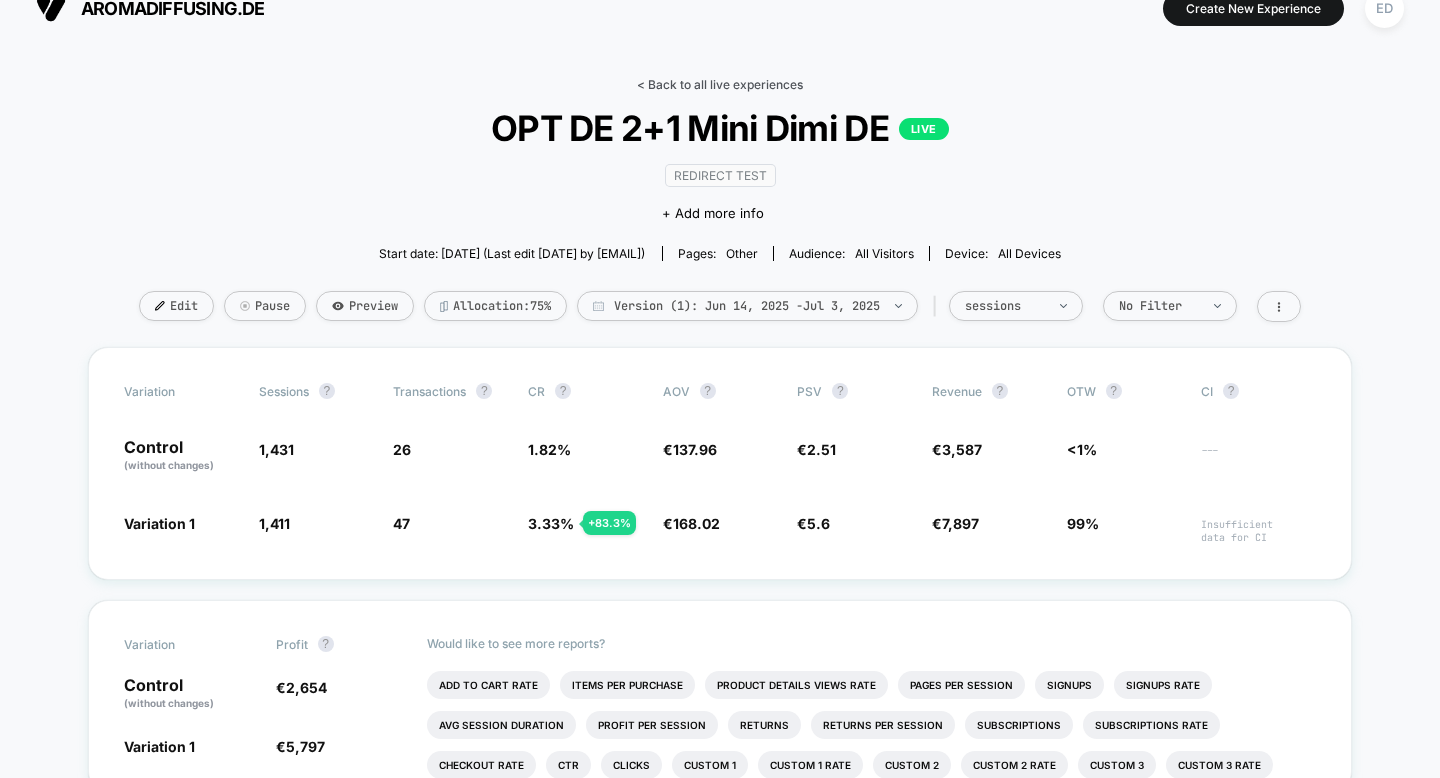 click on "< Back to all live experiences" at bounding box center [720, 84] 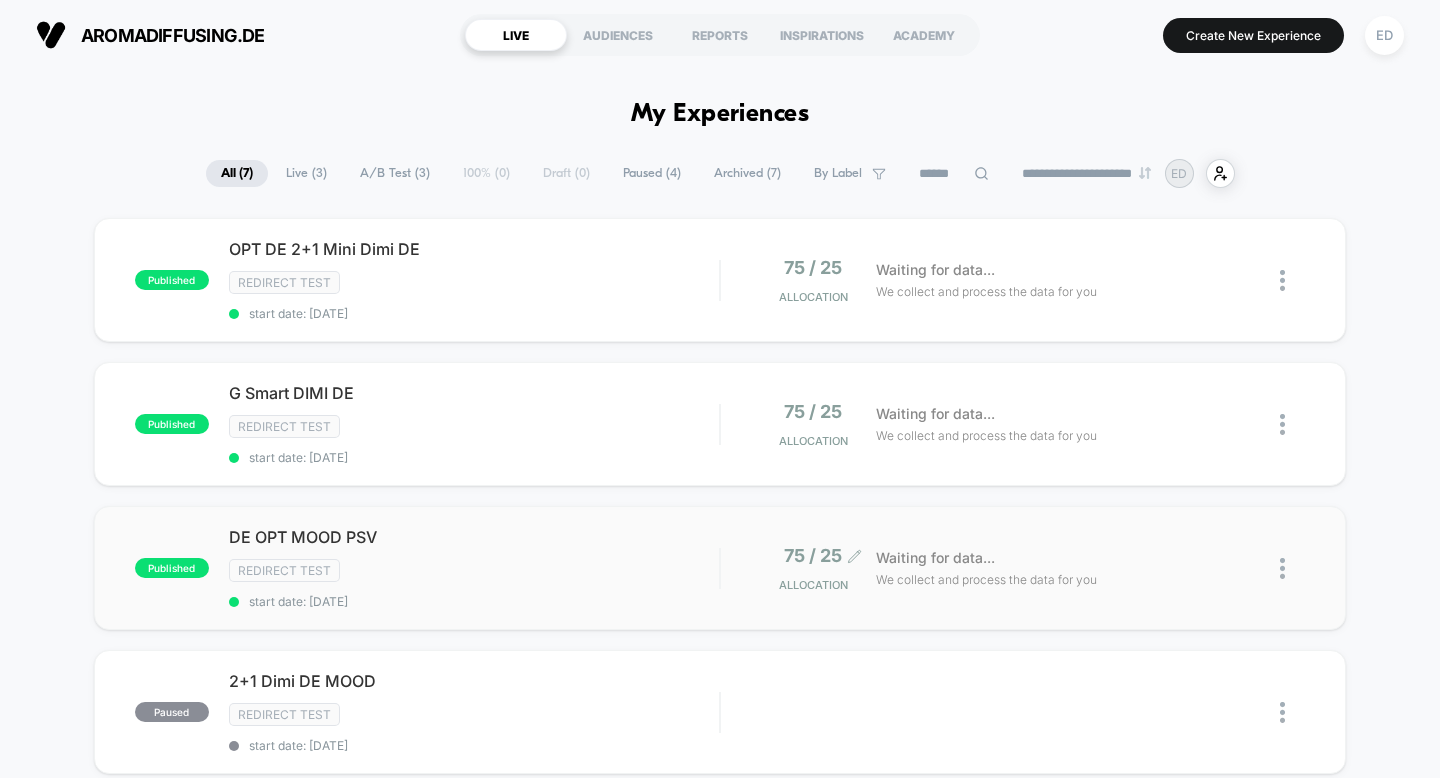 click on "75 / 25" at bounding box center [813, 267] 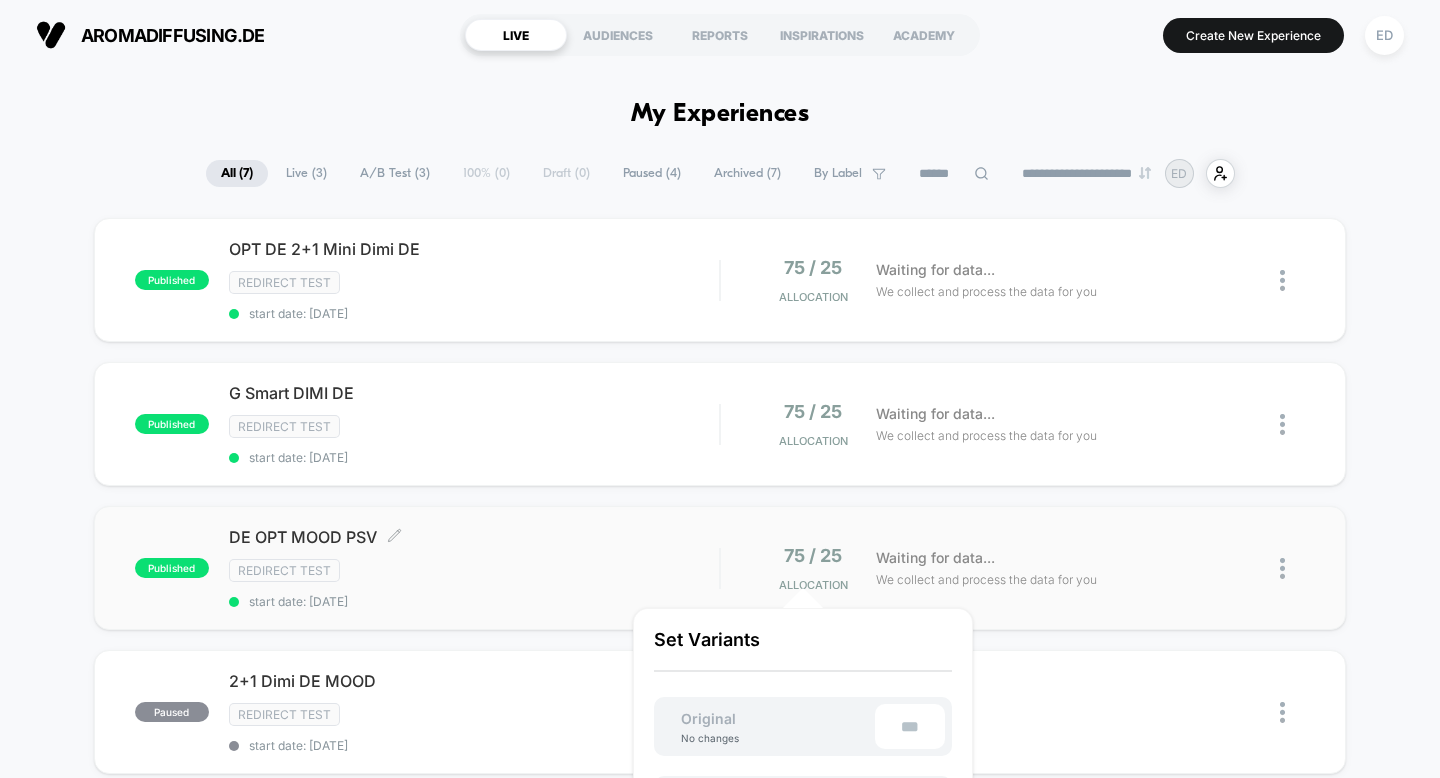 click on "DE OPT MOOD PSV Click to edit experience details" at bounding box center [474, 537] 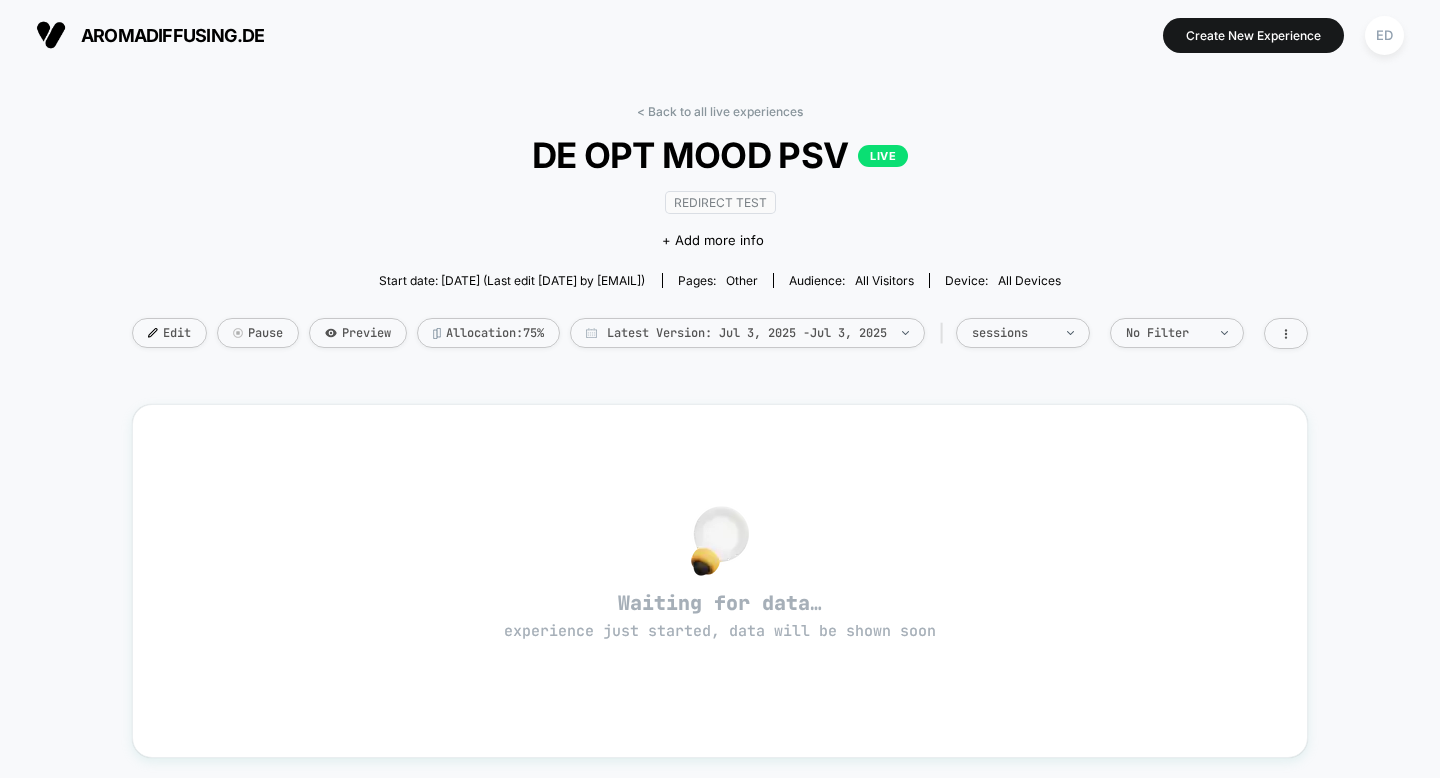 click on "Back to all live experiences DE OPT MOOD PSV LIVE Redirect Test Click to edit experience details + Add more info Start date: [DATE] (Last edit [DATE] by [EMAIL]) Pages: other Audience: All Visitors Device: all devices Edit Pause Preview Allocation: 75% Latest Version: Jul 3, 2025 - Jul 3, 2025 | sessions No Filter" at bounding box center [720, 239] 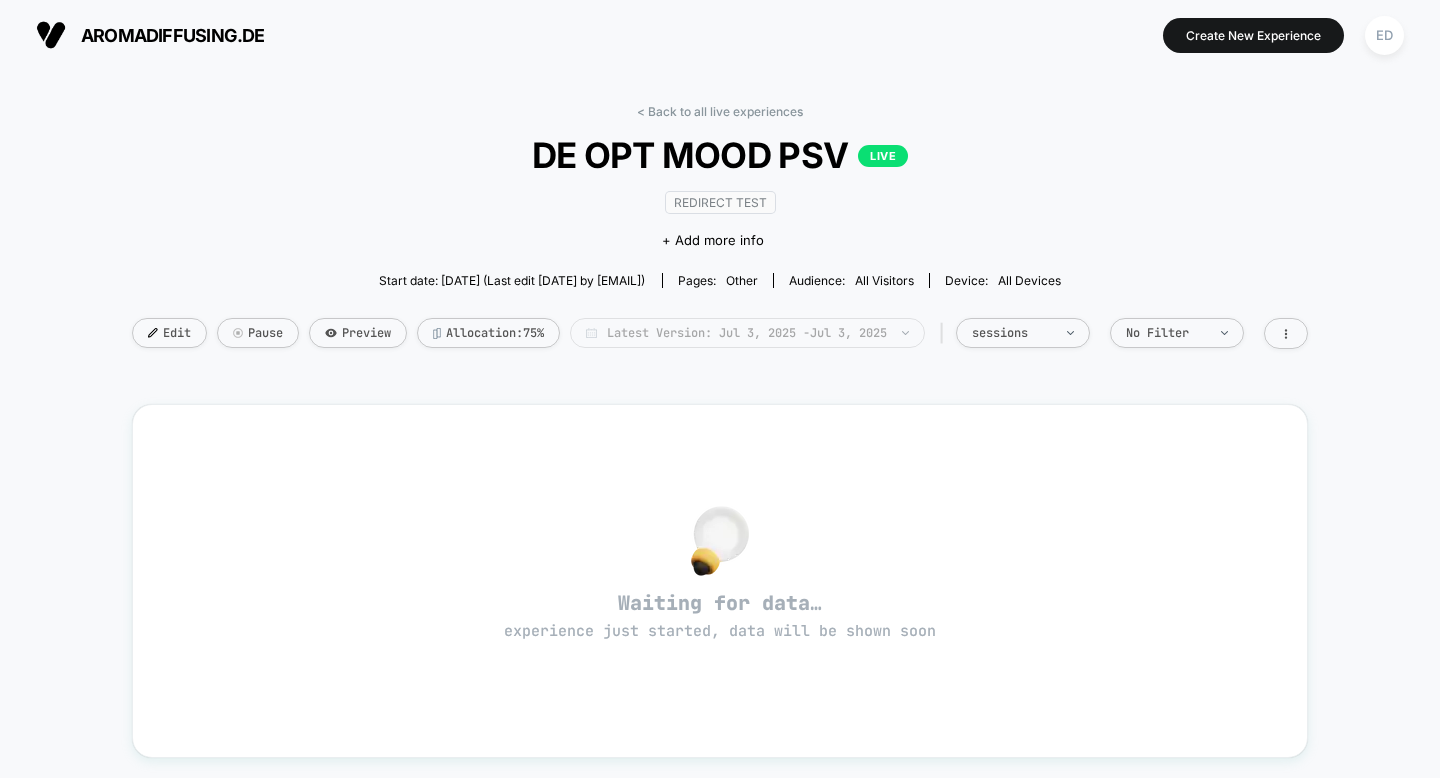 click on "Latest Version:     Jul 3, 2025    -    Jul 3, 2025" at bounding box center [747, 333] 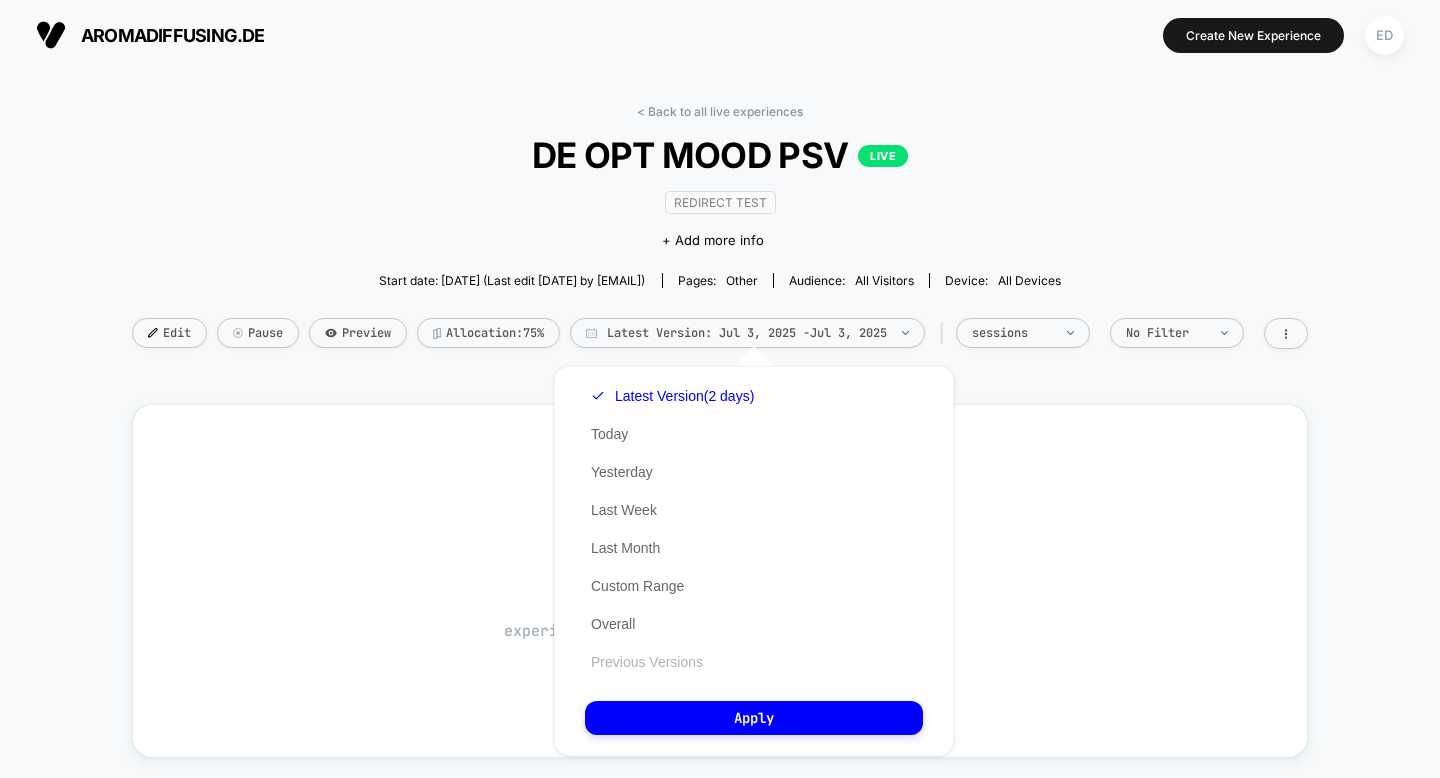click on "Previous Versions" at bounding box center [647, 662] 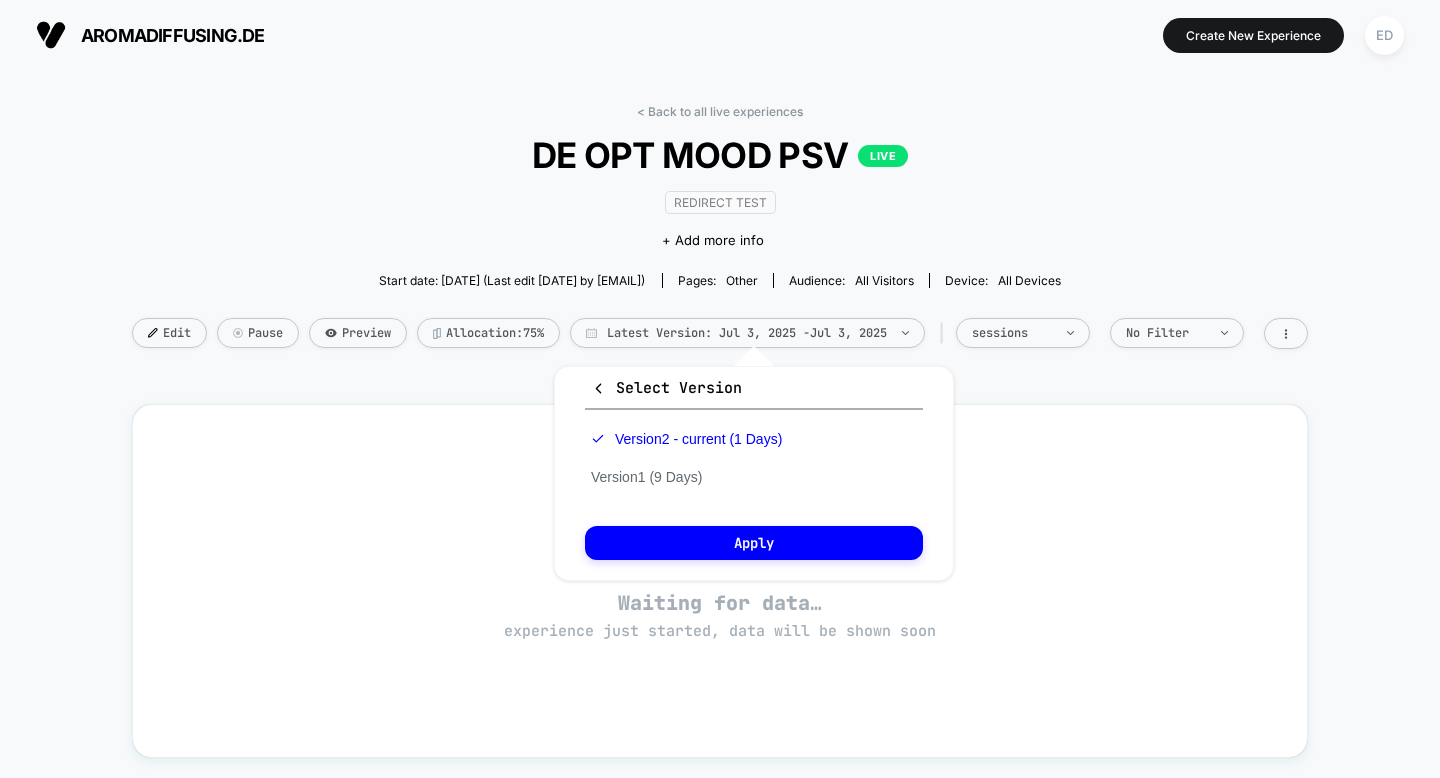 click on "Version  2   - current (1 Days) Version  1   (9 Days)" at bounding box center (686, 458) 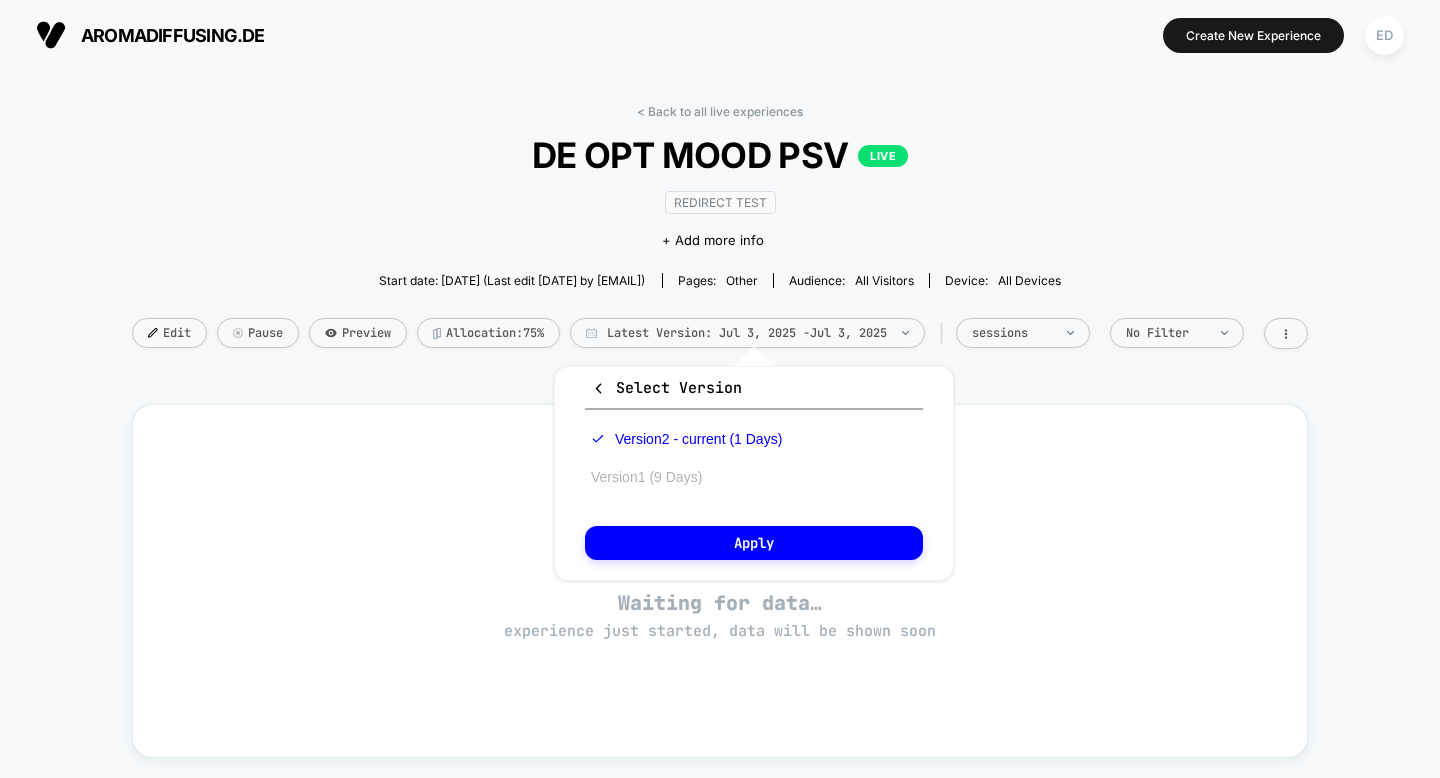 click on "Version  1   (9 Days)" at bounding box center (0, 0) 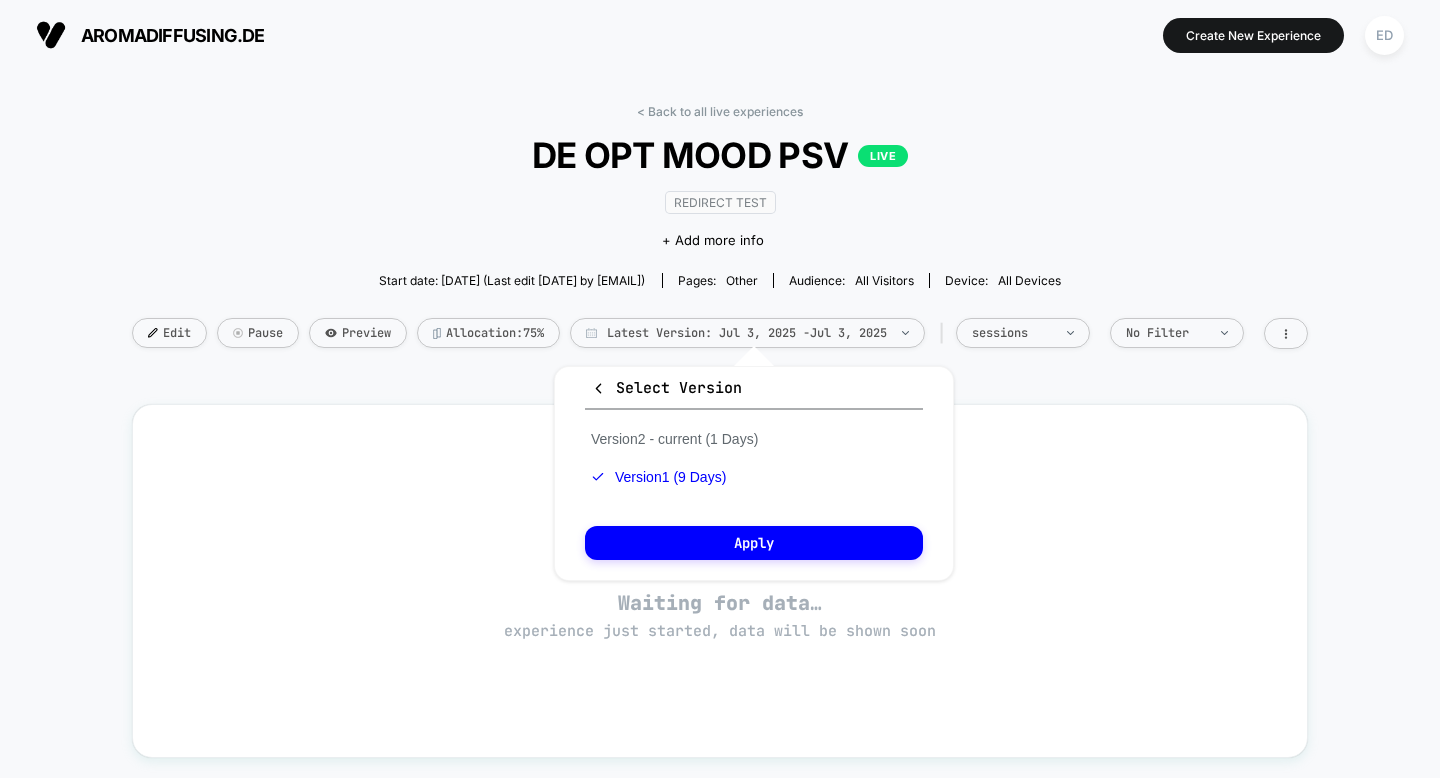 click on "Select Version Version  2   - current (1 Days) Version  1   (9 Days) Apply" at bounding box center (0, 0) 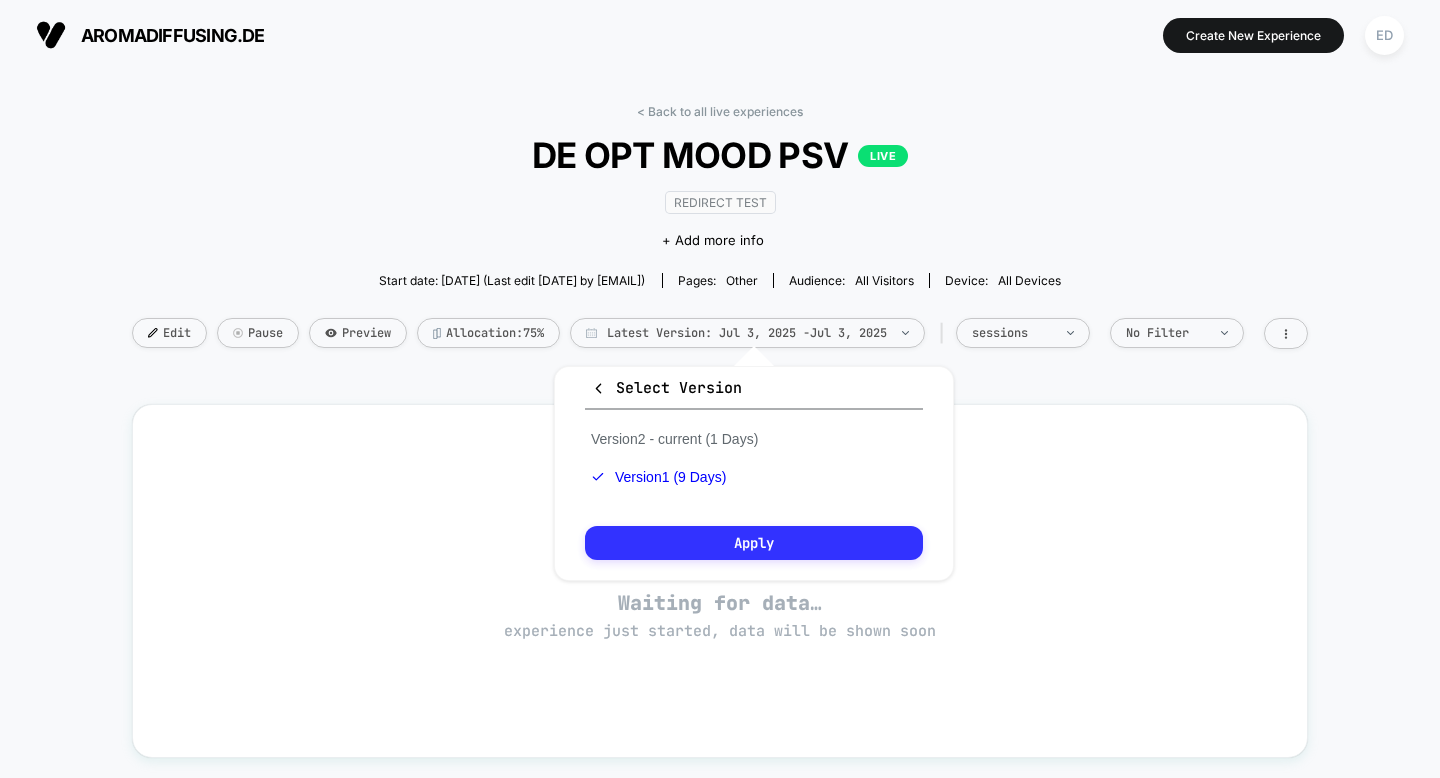 click on "Apply" at bounding box center (754, 543) 